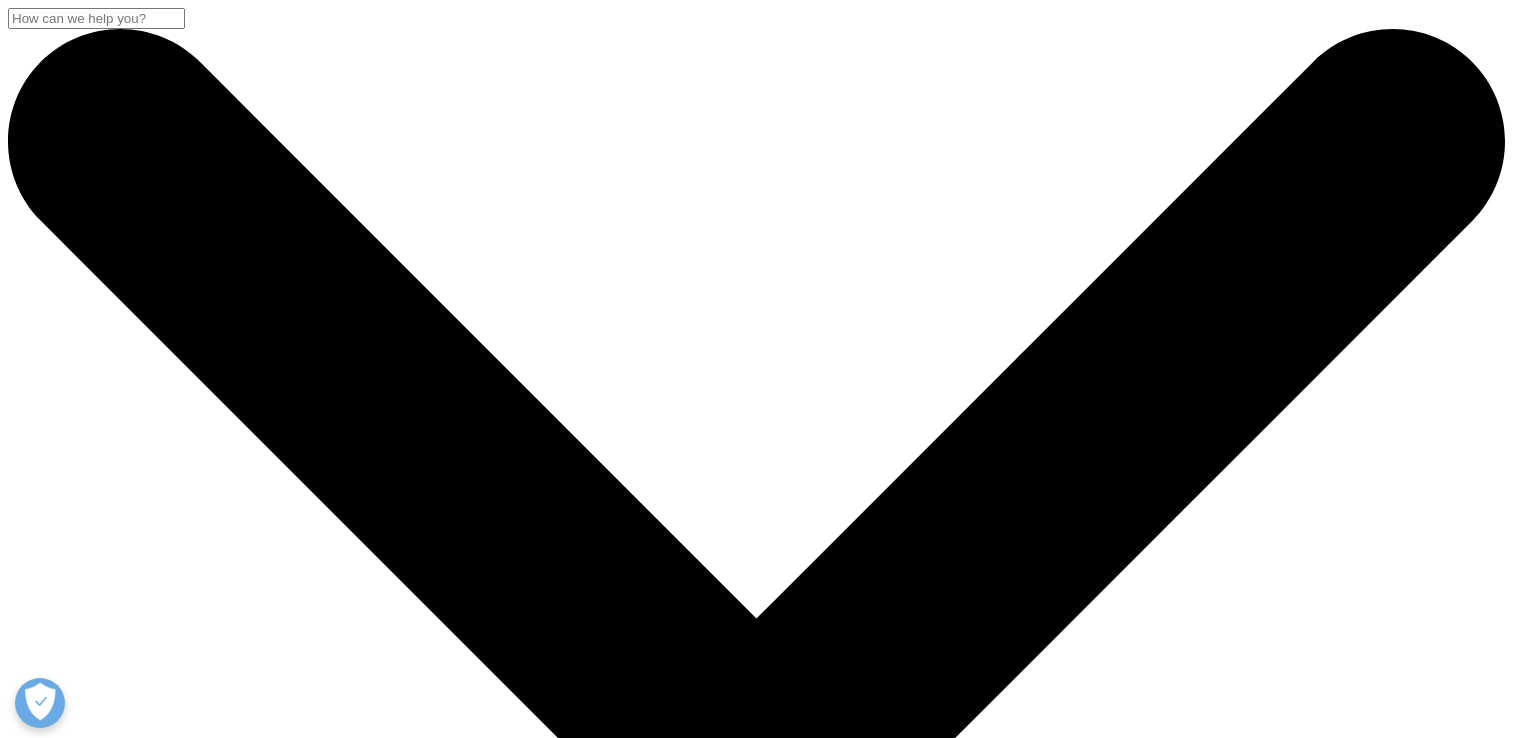 scroll, scrollTop: 700, scrollLeft: 0, axis: vertical 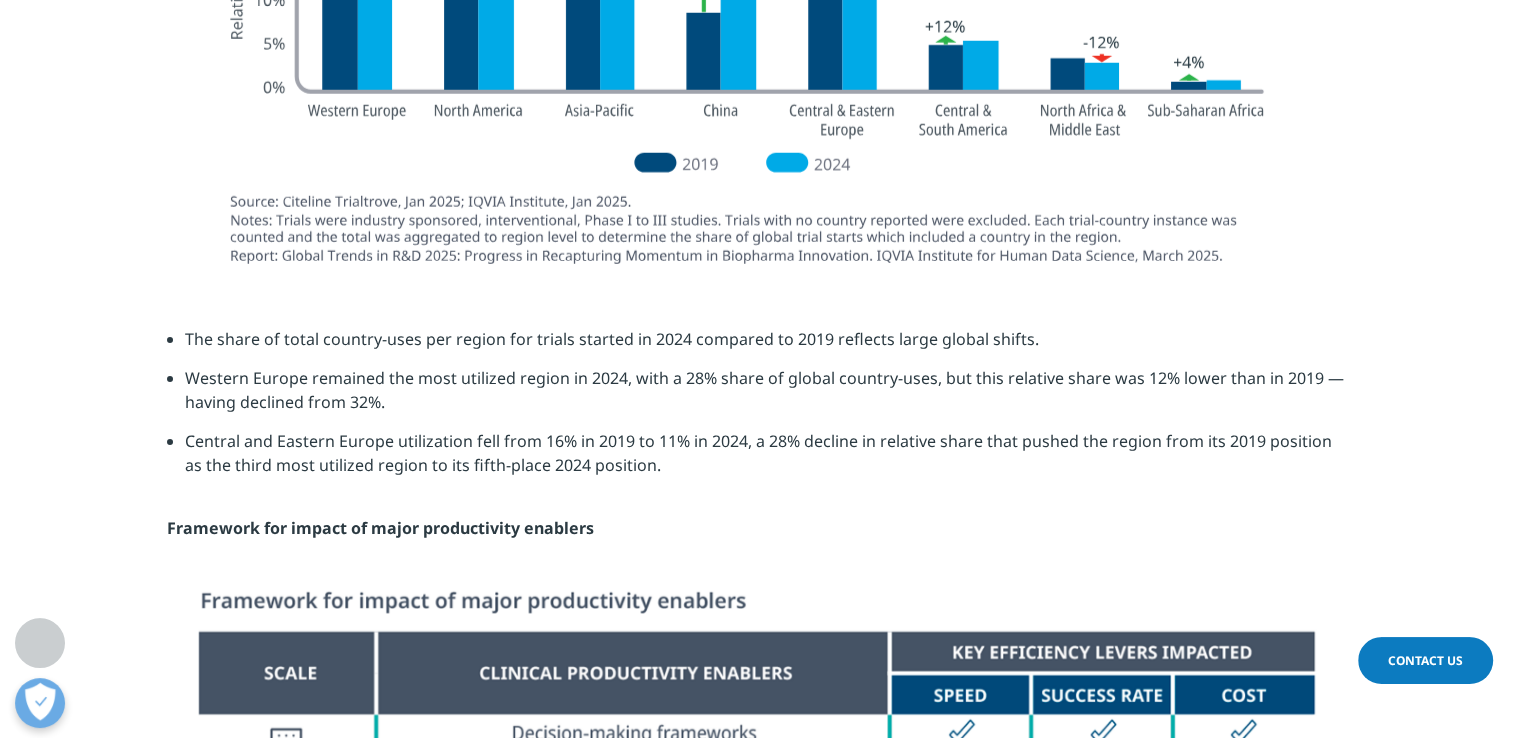 click on "Western Europe remained the most utilized region in 2024, with a 28% share of global country-uses, but this relative share was 12% lower than in 2019 — having declined from 32%." at bounding box center (766, 397) 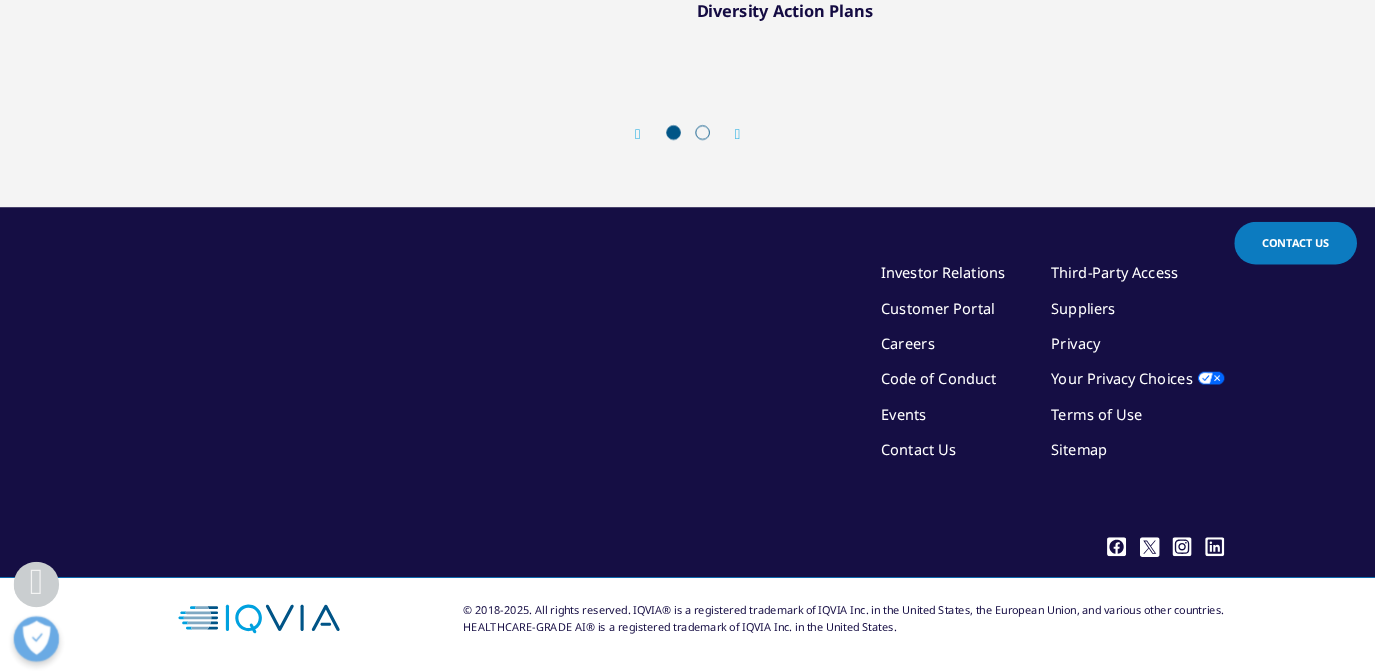 scroll, scrollTop: 8762, scrollLeft: 0, axis: vertical 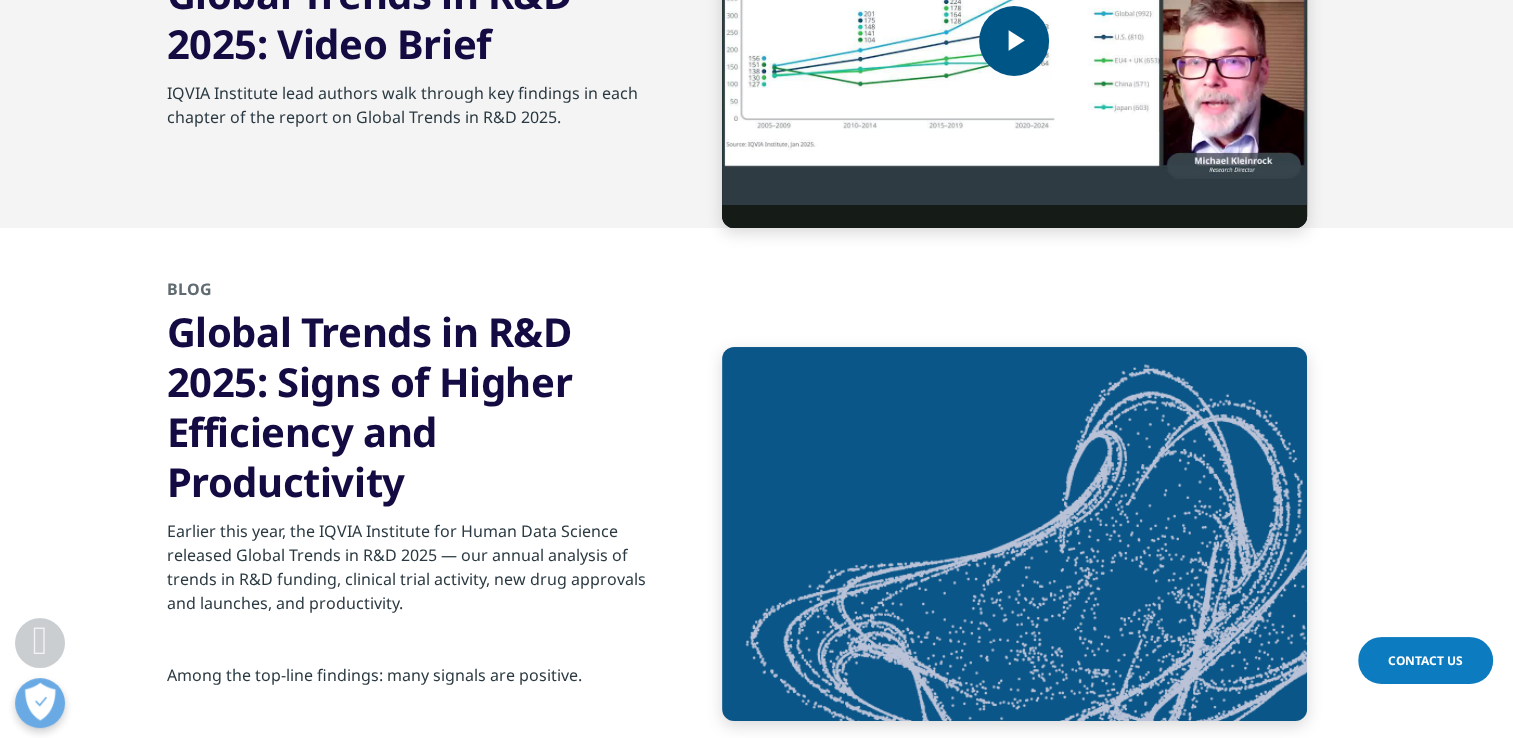 click at bounding box center (1014, 41) 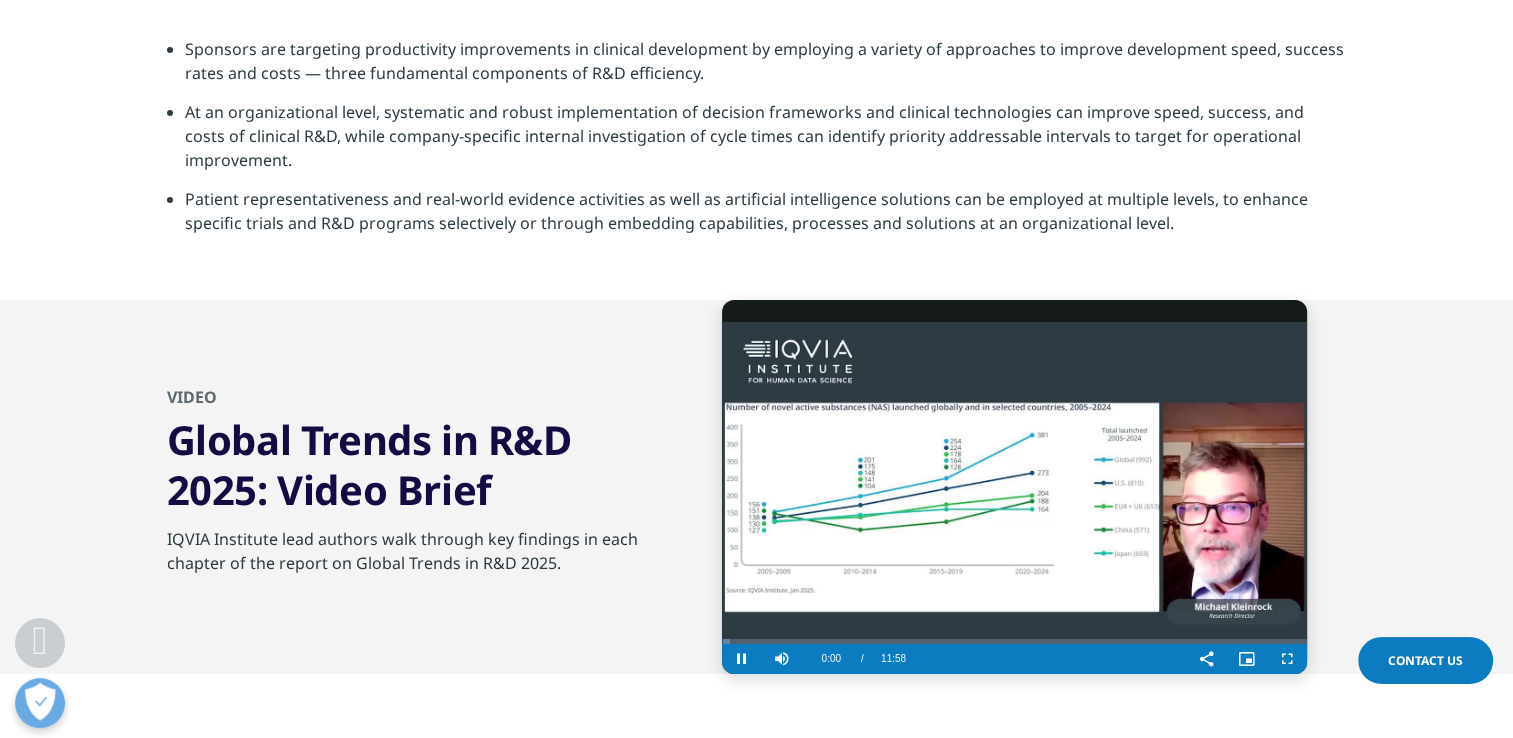 scroll, scrollTop: 7053, scrollLeft: 0, axis: vertical 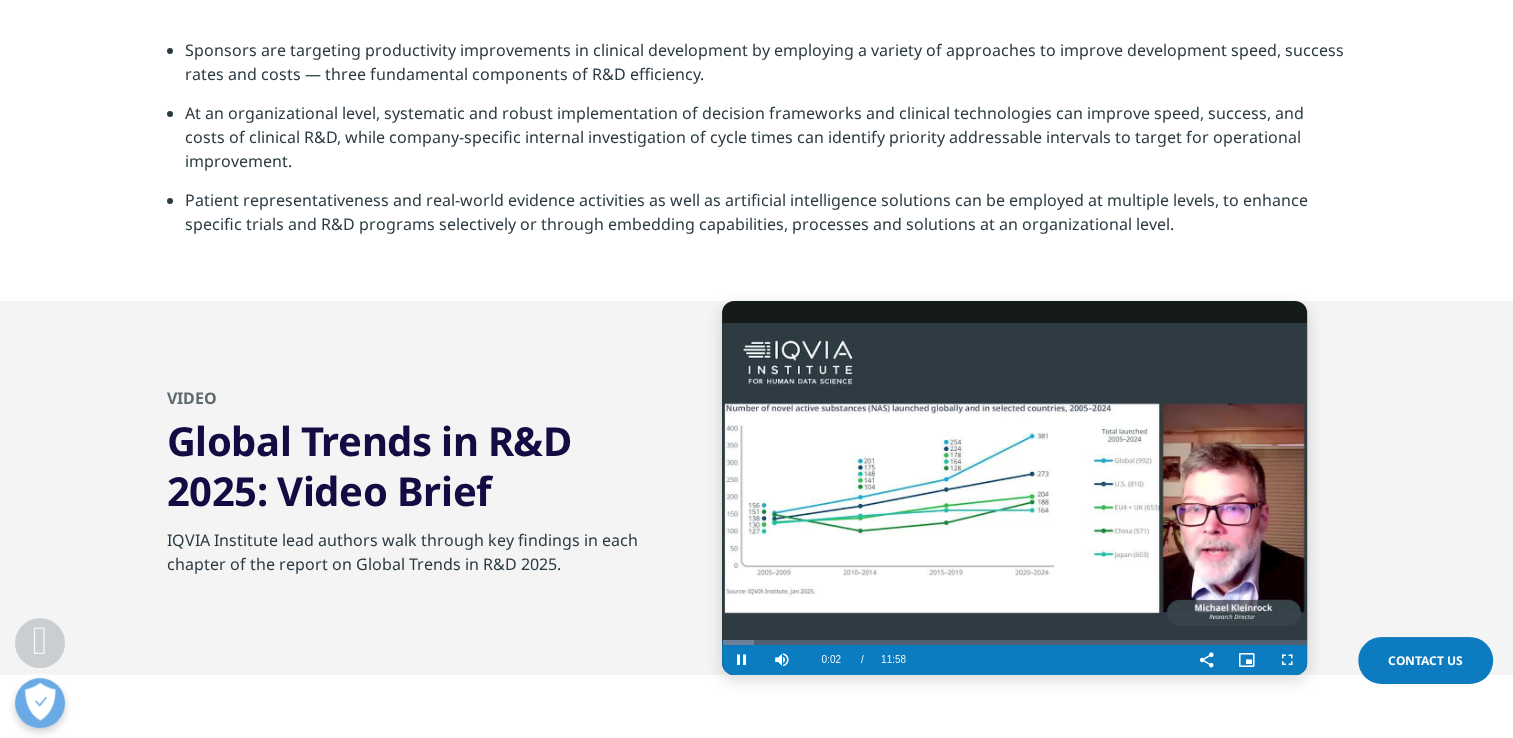 click on "Current Time  0:02" at bounding box center [831, 660] 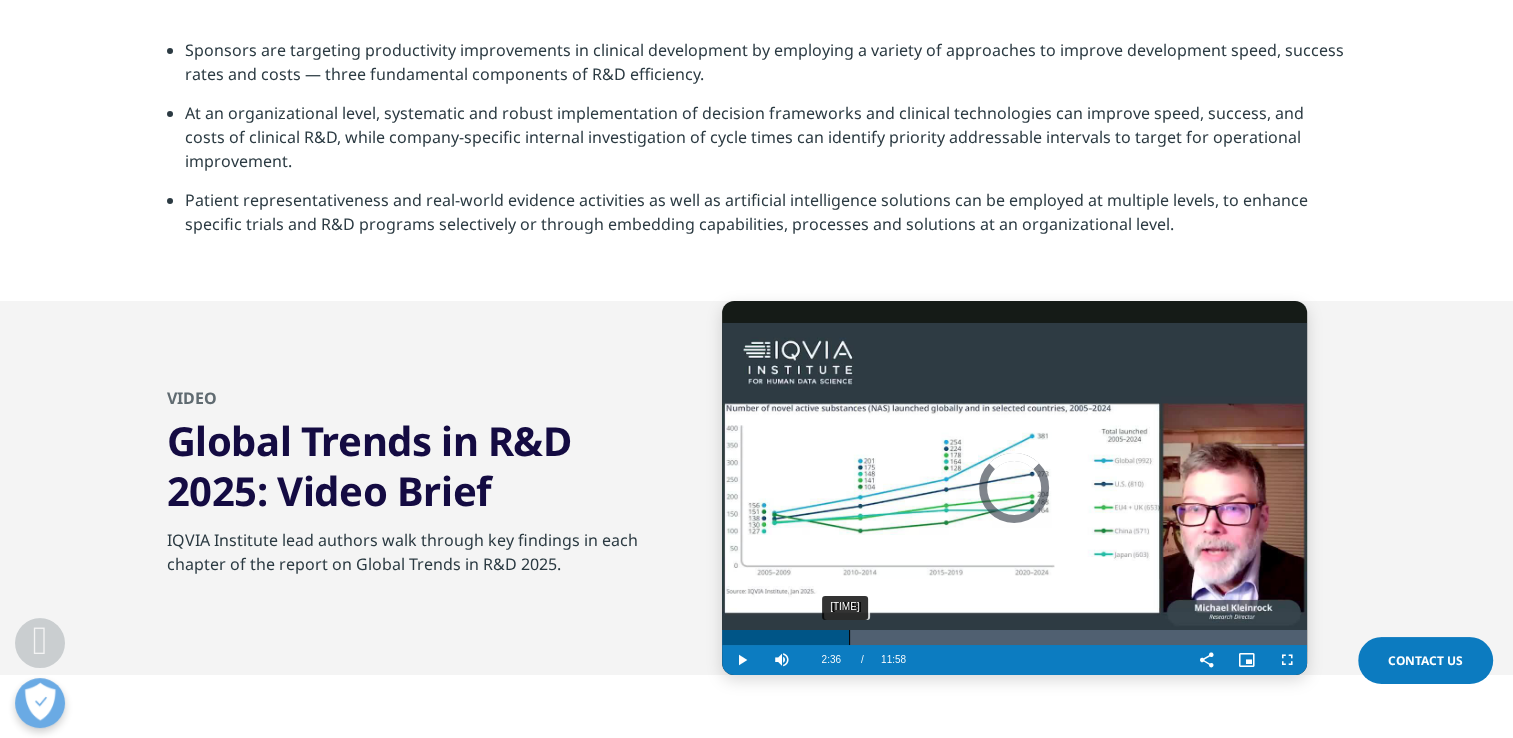 click on "02:36" at bounding box center (849, 637) 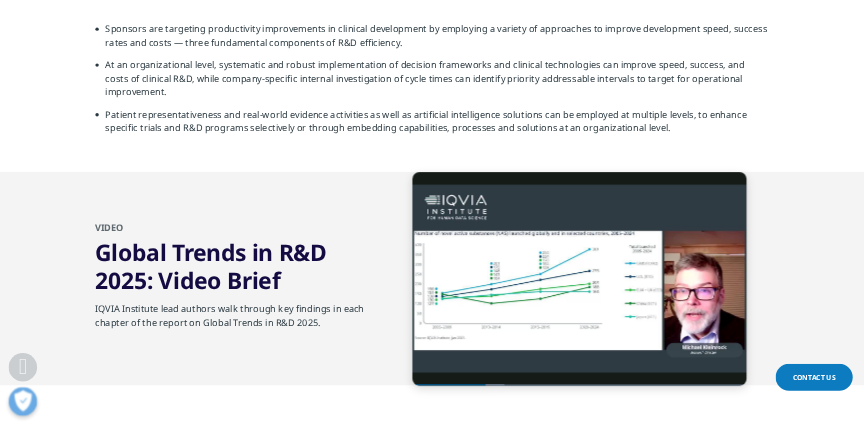 scroll, scrollTop: 7053, scrollLeft: 0, axis: vertical 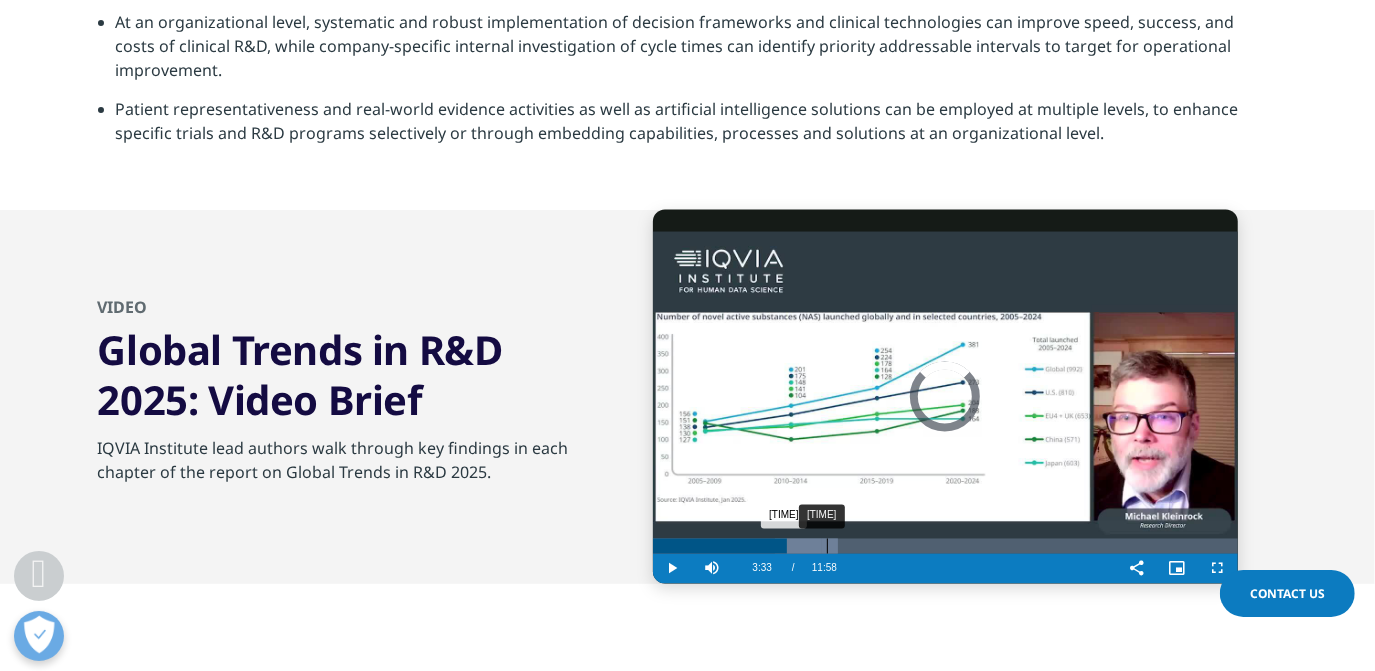 click on "03:33" at bounding box center (827, 546) 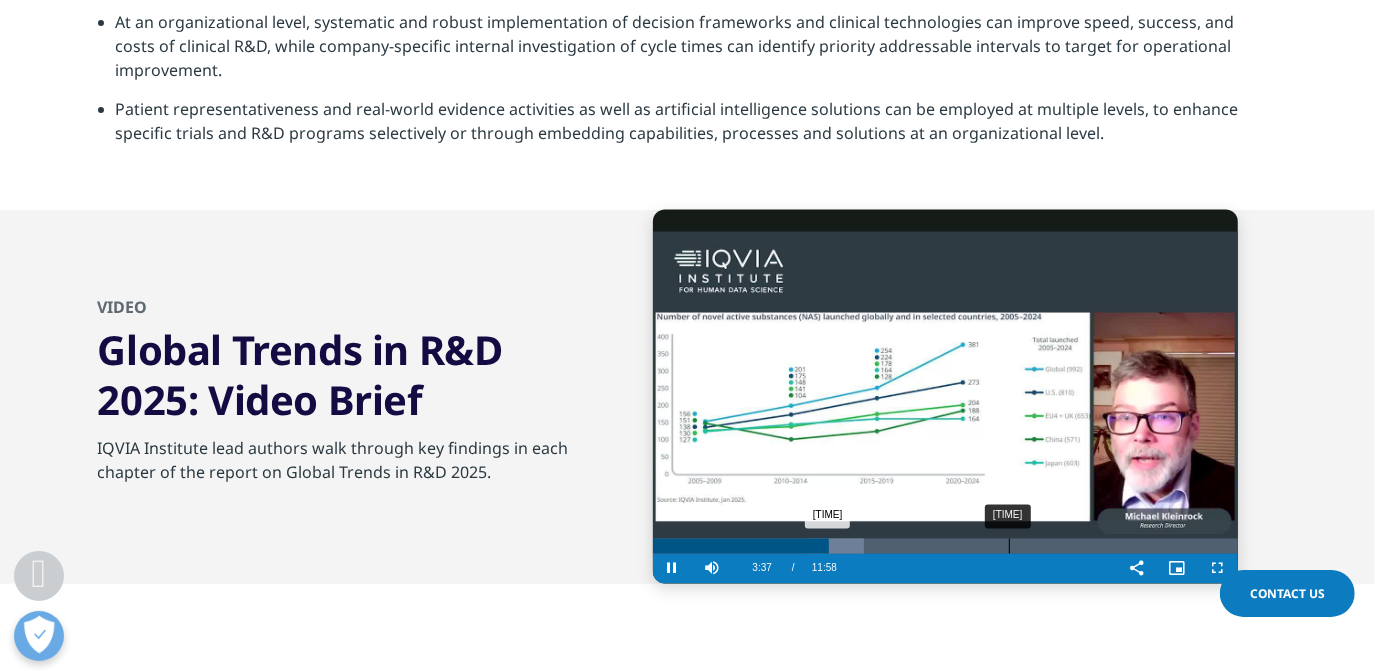 click on "07:17" at bounding box center (1009, 546) 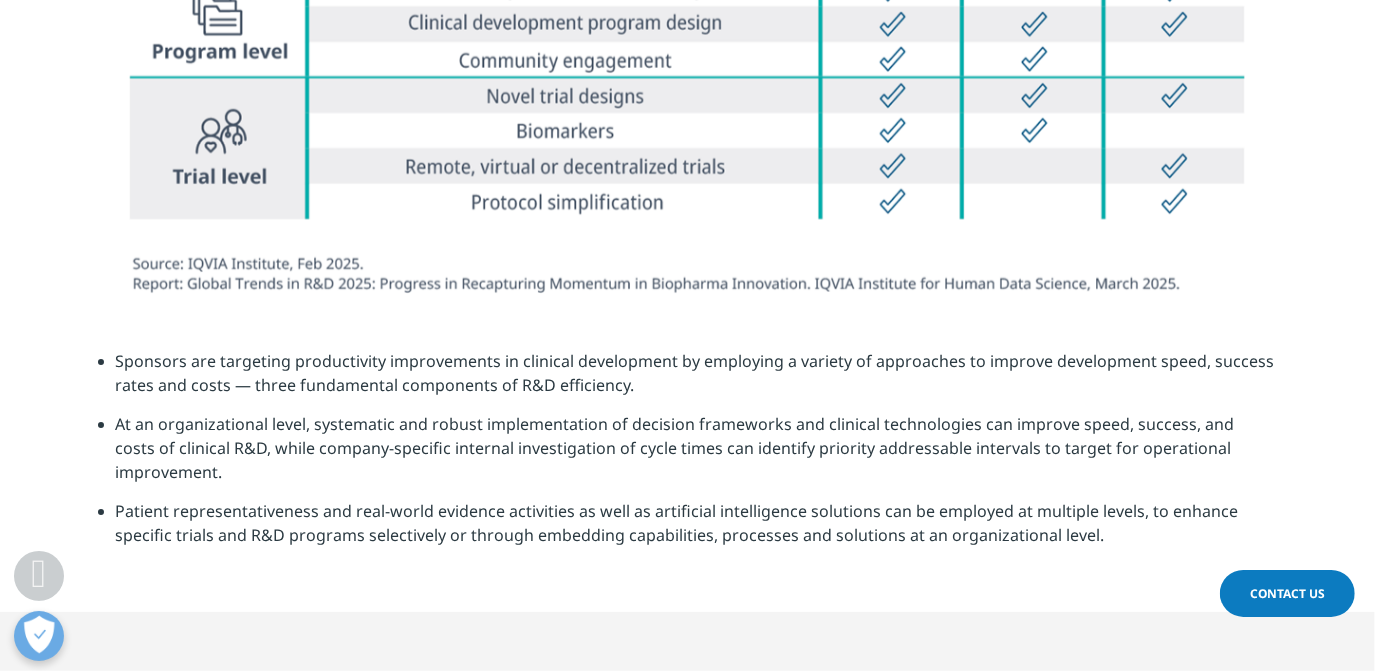 scroll, scrollTop: 6599, scrollLeft: 0, axis: vertical 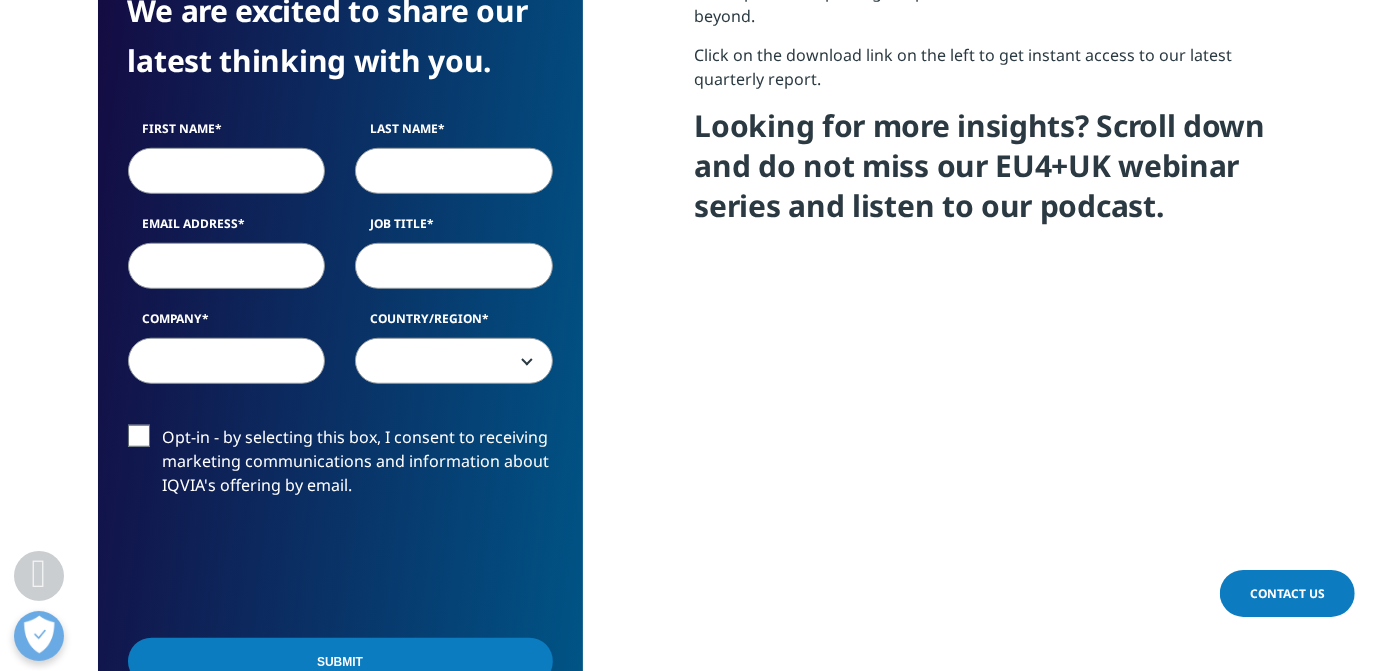 click on "Looking for more insights? Scroll down and do not miss our EU4+UK webinar series and listen to our podcast." at bounding box center [986, 173] 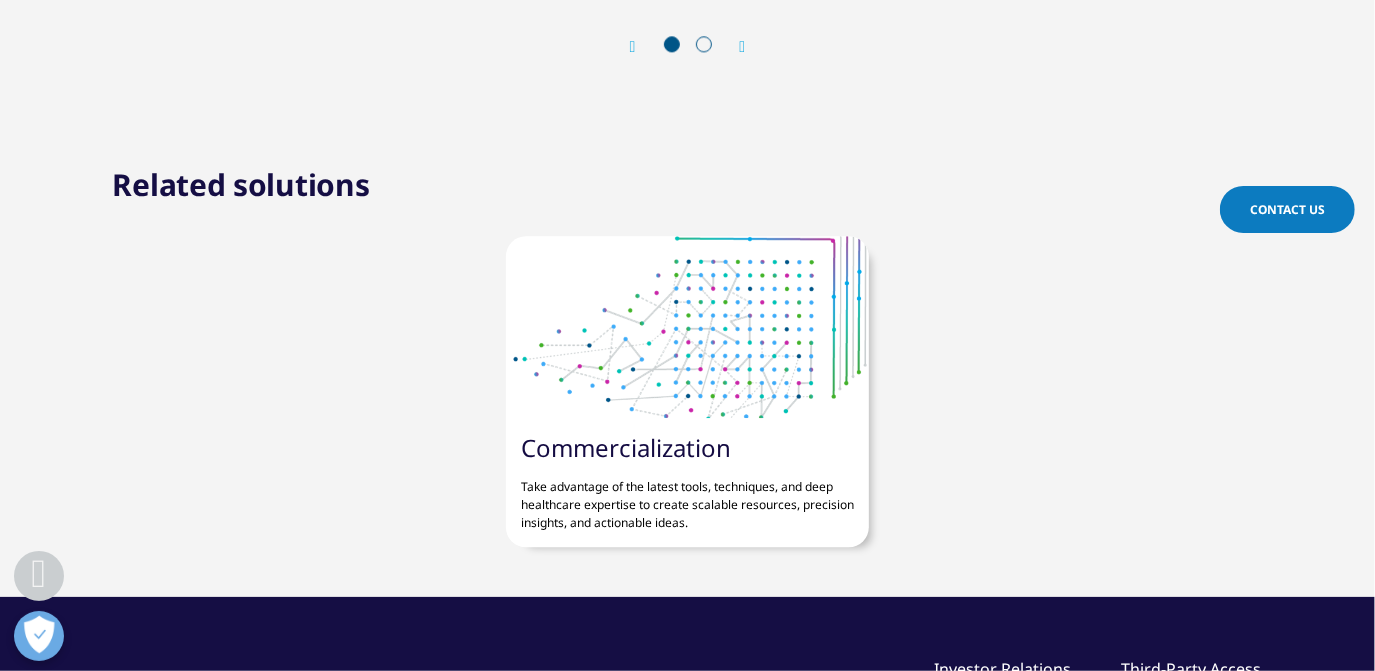 scroll, scrollTop: 3040, scrollLeft: 0, axis: vertical 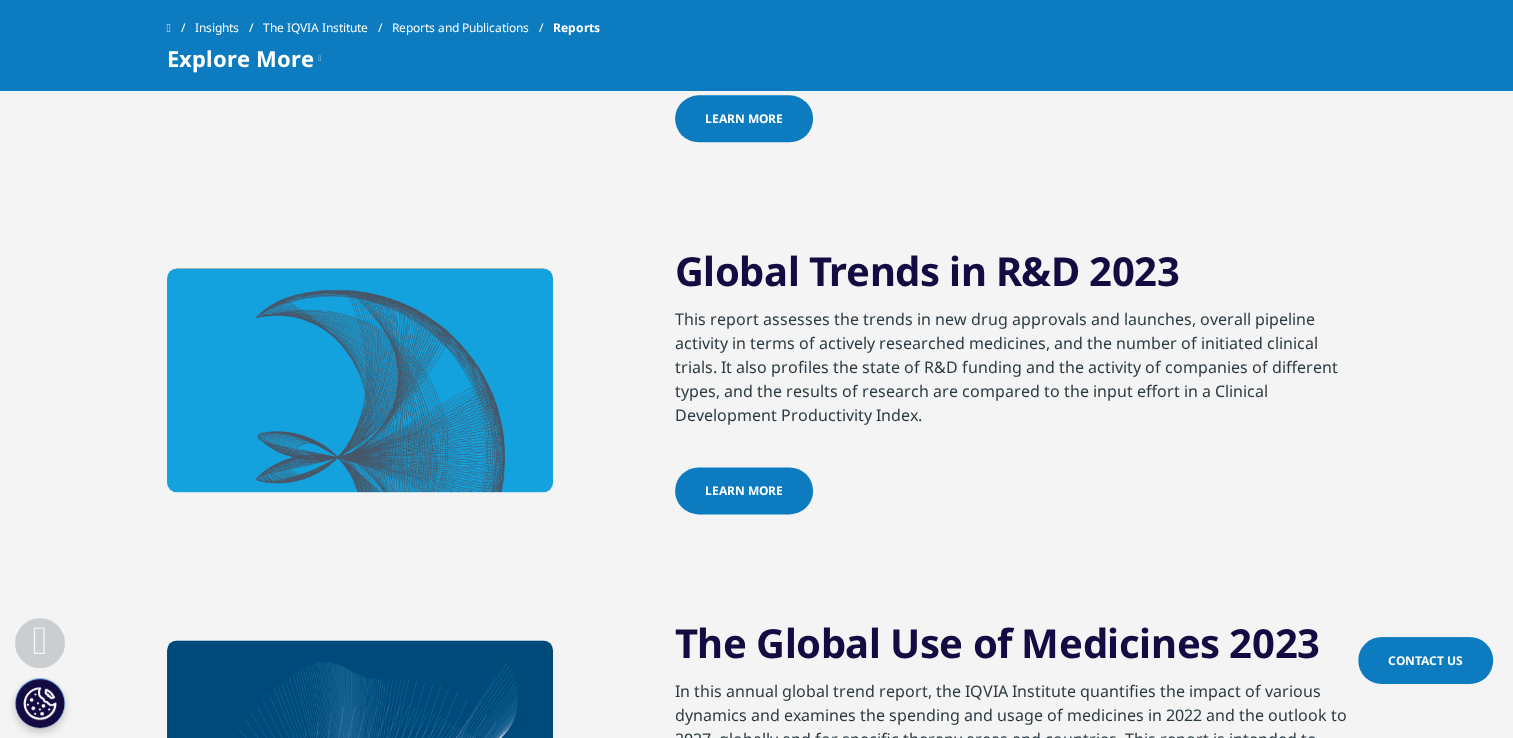 click on "This report assesses the trends in new drug approvals and launches, overall pipeline activity in terms of actively researched medicines, and the number of initiated clinical trials. It also profiles the state of R&D funding and the activity of companies of different types, and the results of research are compared to the input effort in a Clinical Development Productivity Index." at bounding box center (1011, 387) 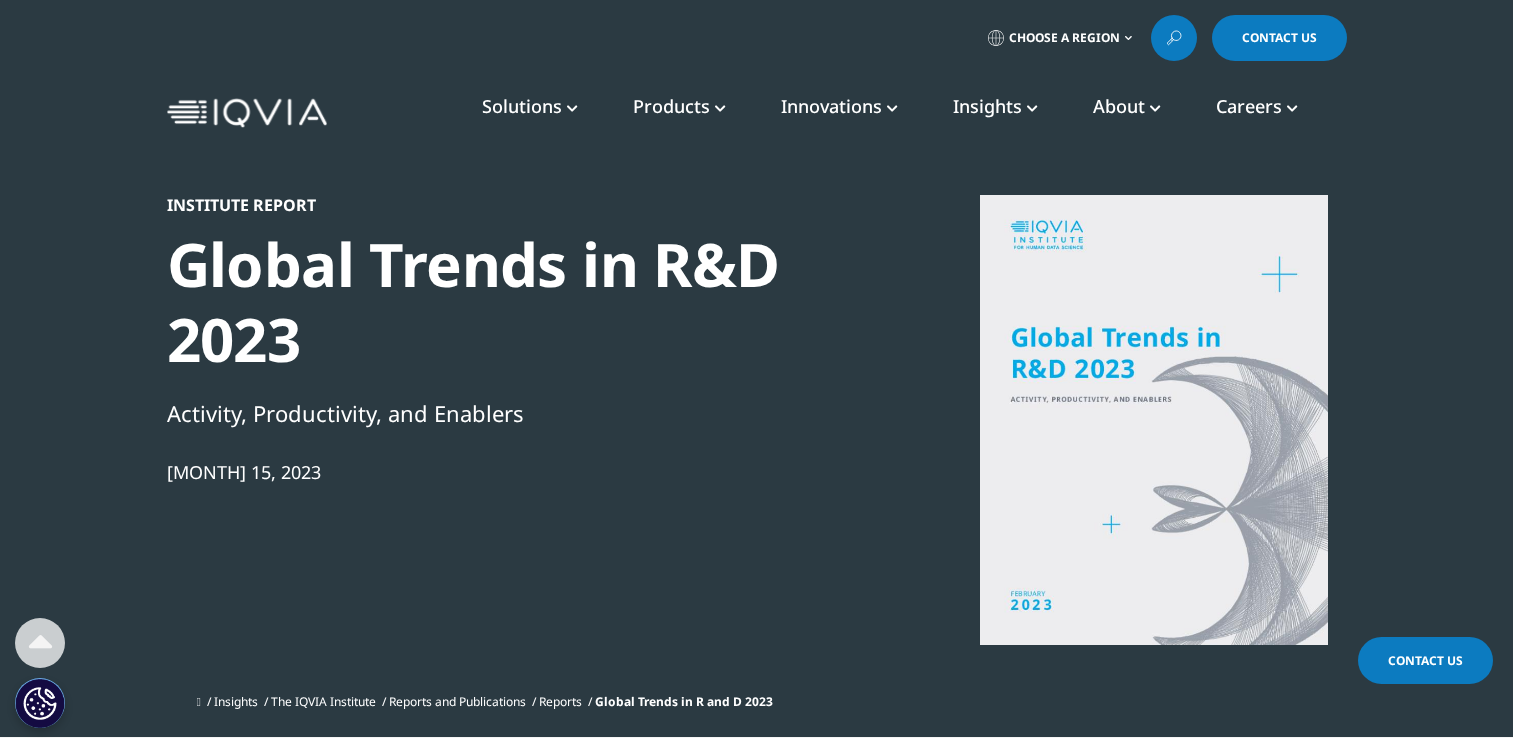 scroll, scrollTop: 900, scrollLeft: 0, axis: vertical 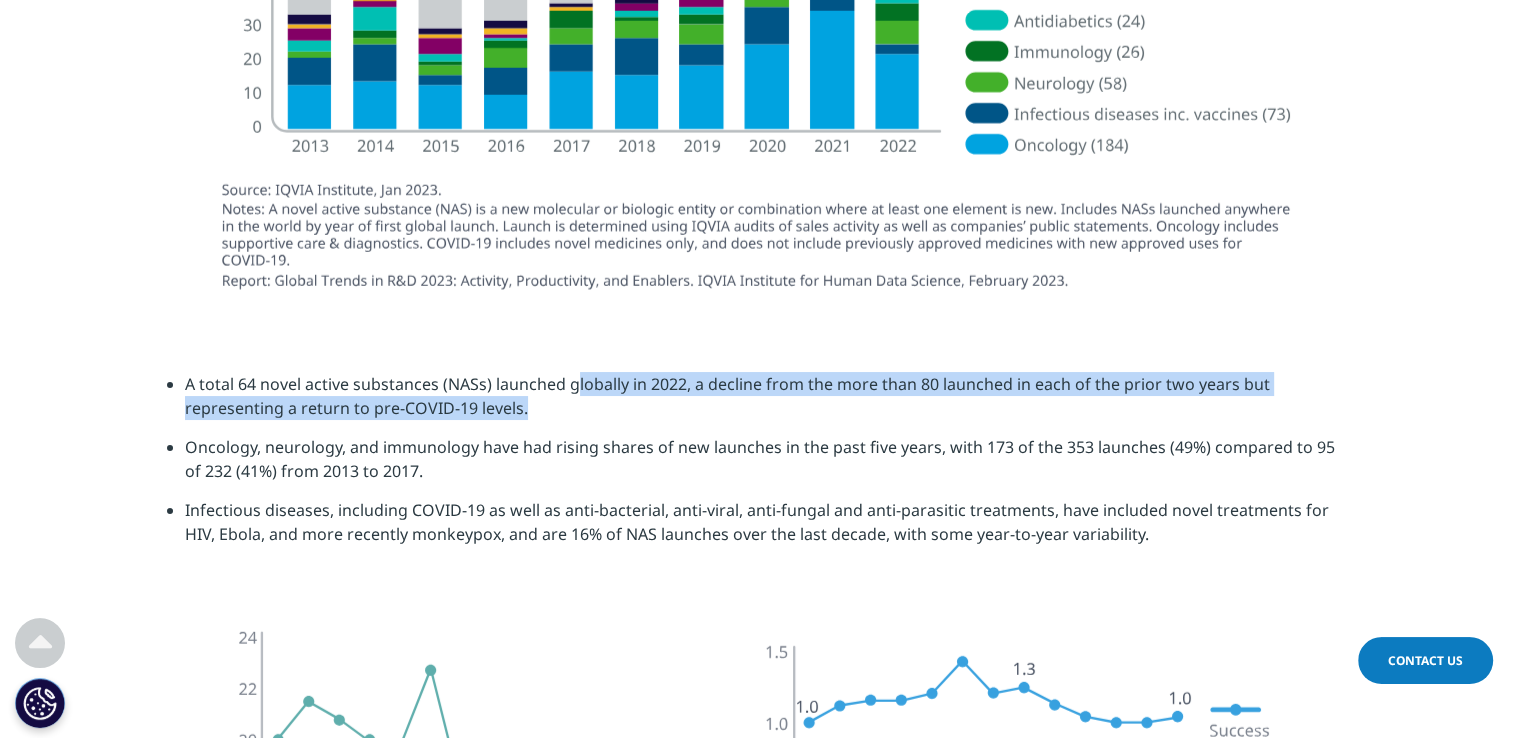 click on "A total 64 novel active substances (NASs) launched globally in 2022, a decline from the more than 80 launched in each of the prior two years but representing a return to pre-COVID-19 levels." at bounding box center [766, 403] 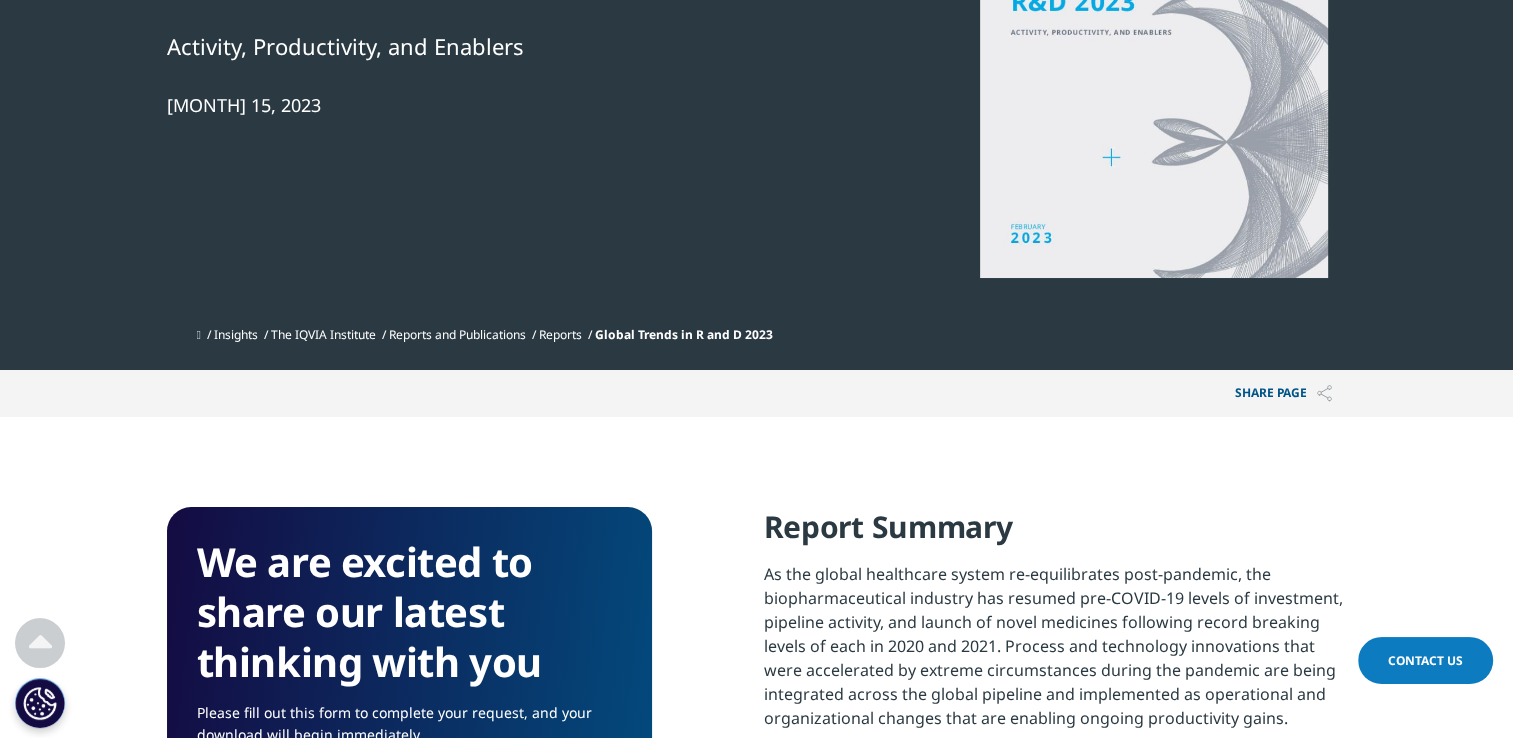 scroll, scrollTop: 34, scrollLeft: 0, axis: vertical 